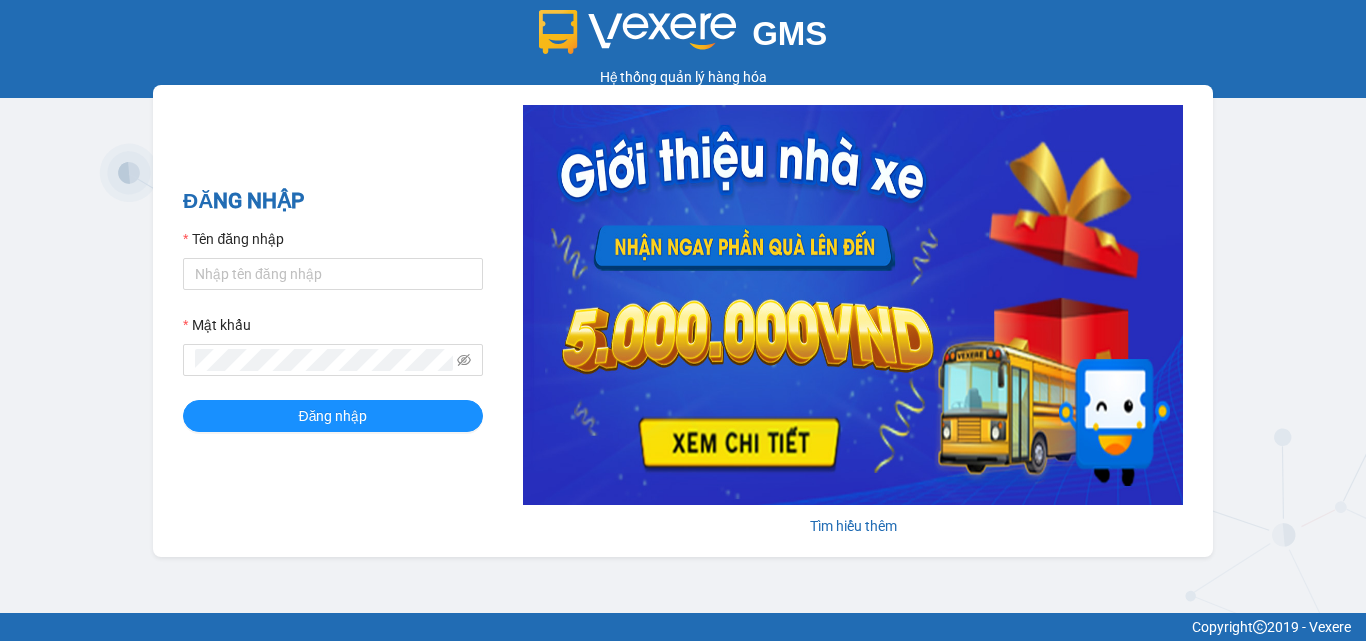 scroll, scrollTop: 0, scrollLeft: 0, axis: both 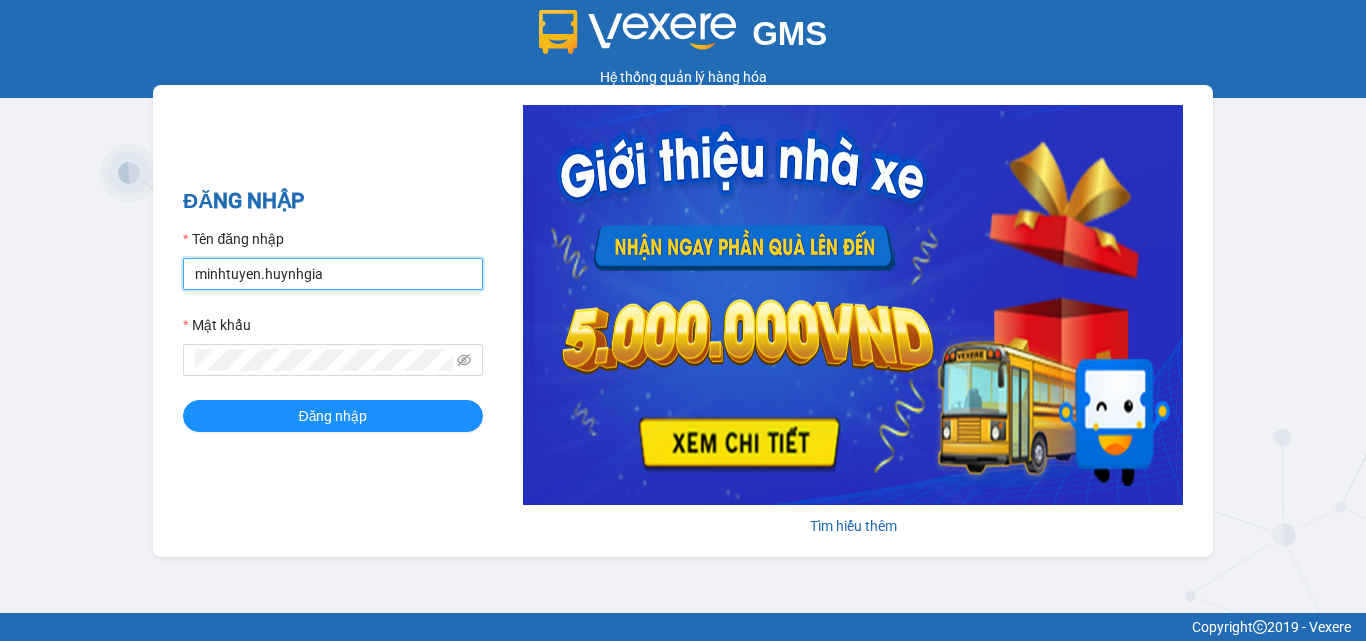 click on "minhtuyen.huynhgia" at bounding box center (333, 274) 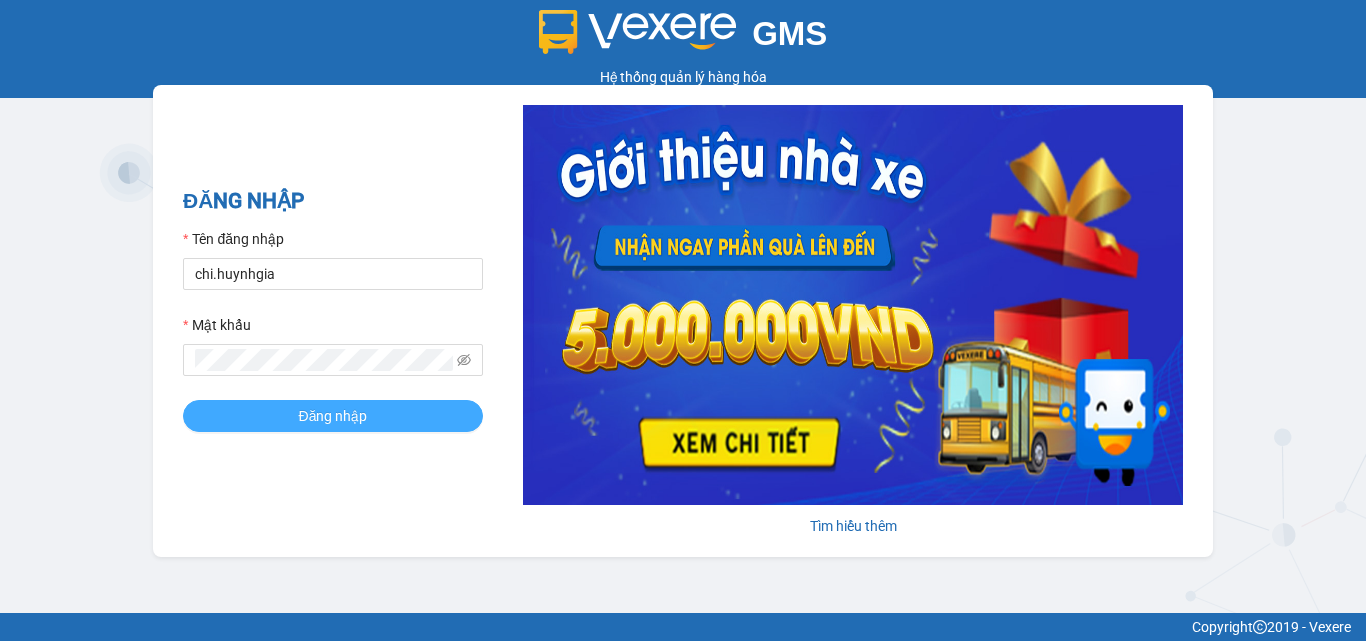 drag, startPoint x: 352, startPoint y: 423, endPoint x: 466, endPoint y: 382, distance: 121.14867 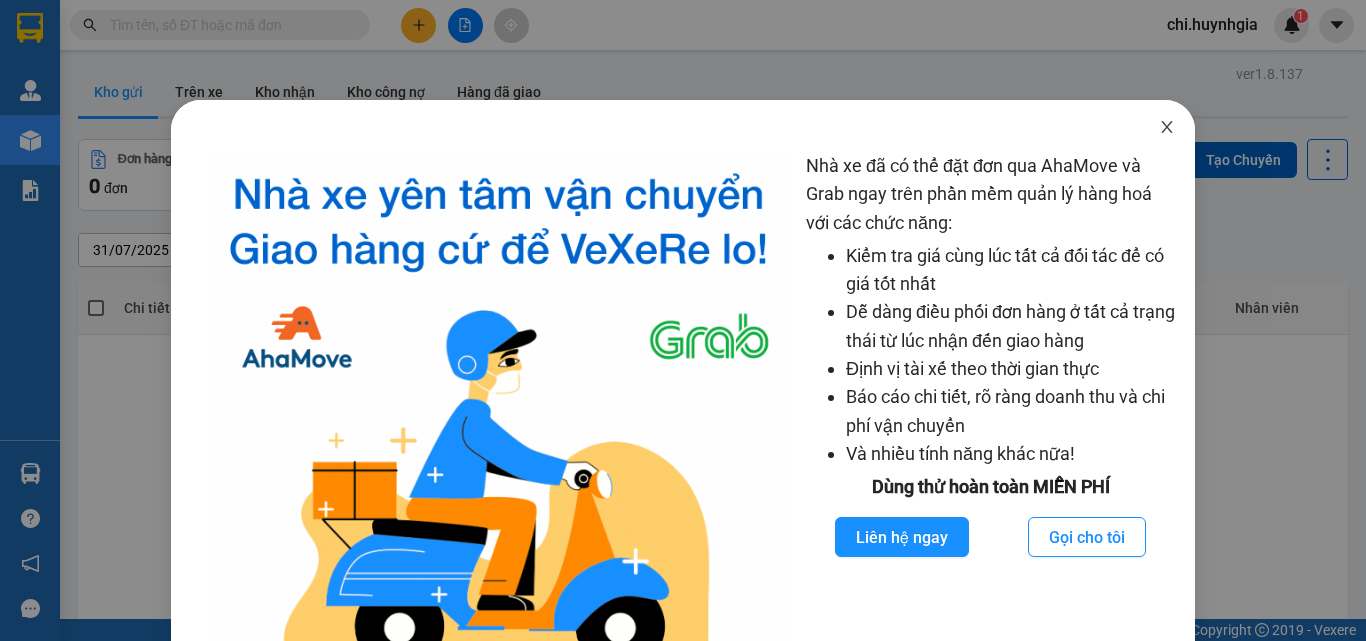 drag, startPoint x: 1157, startPoint y: 127, endPoint x: 1094, endPoint y: 133, distance: 63.28507 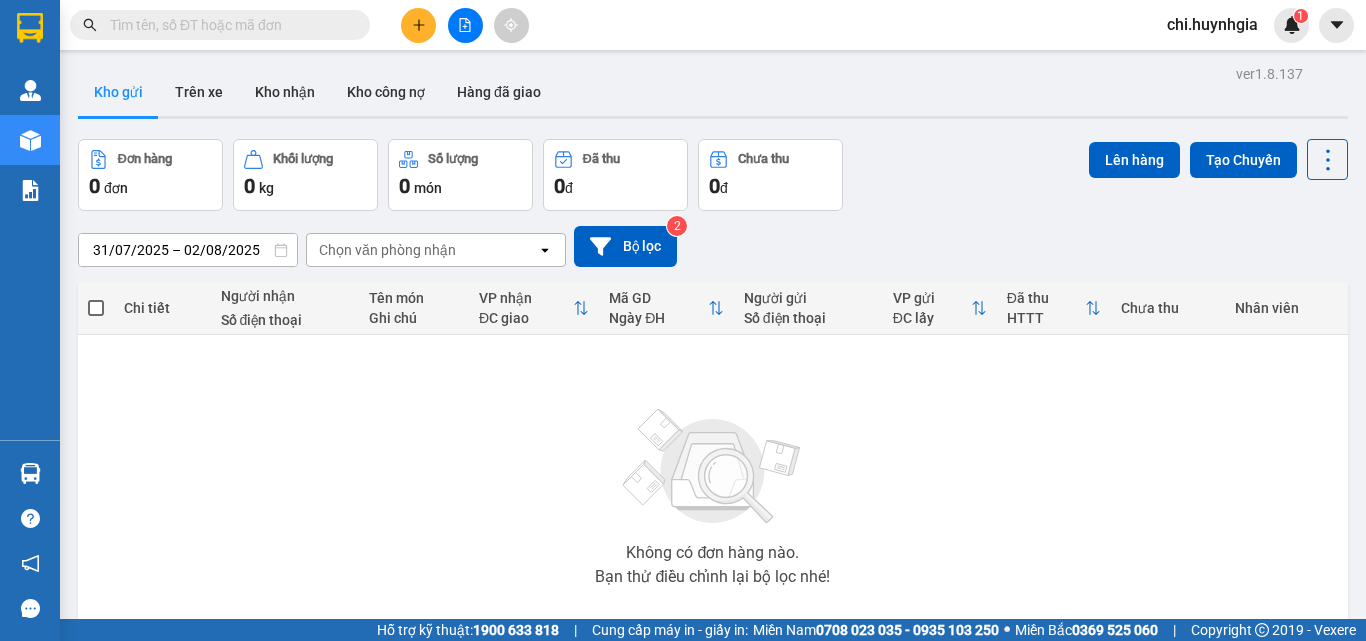 click at bounding box center [228, 25] 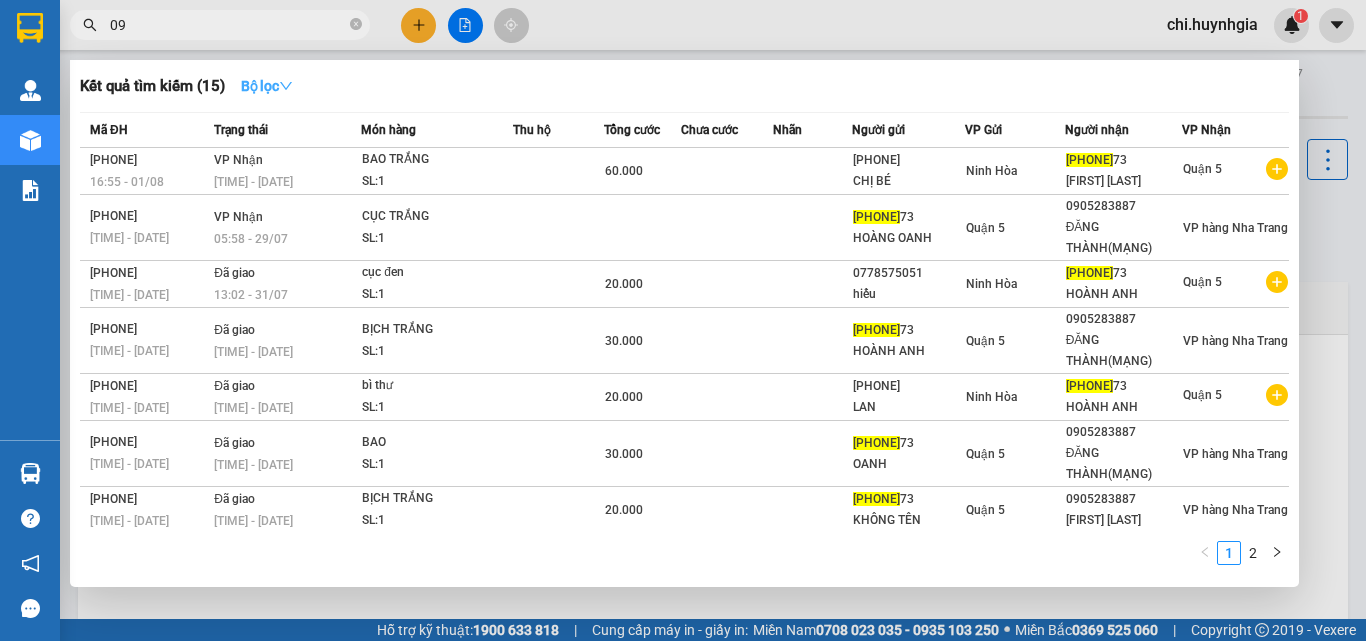 type on "0" 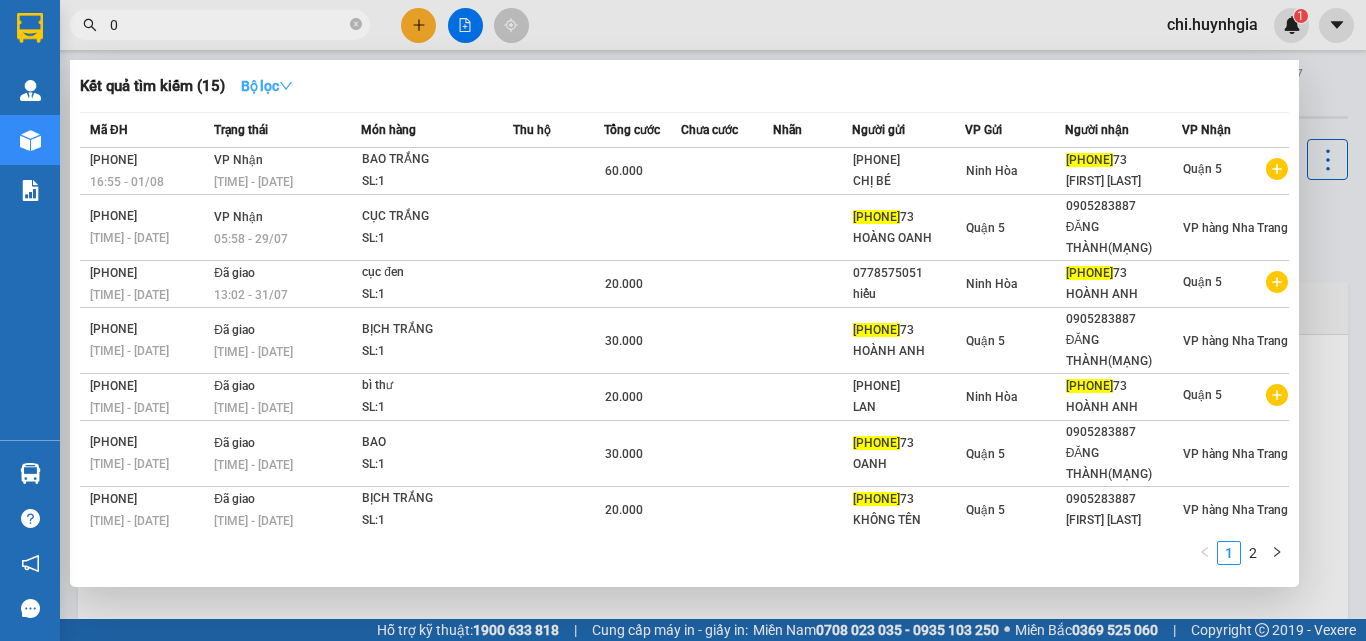 type 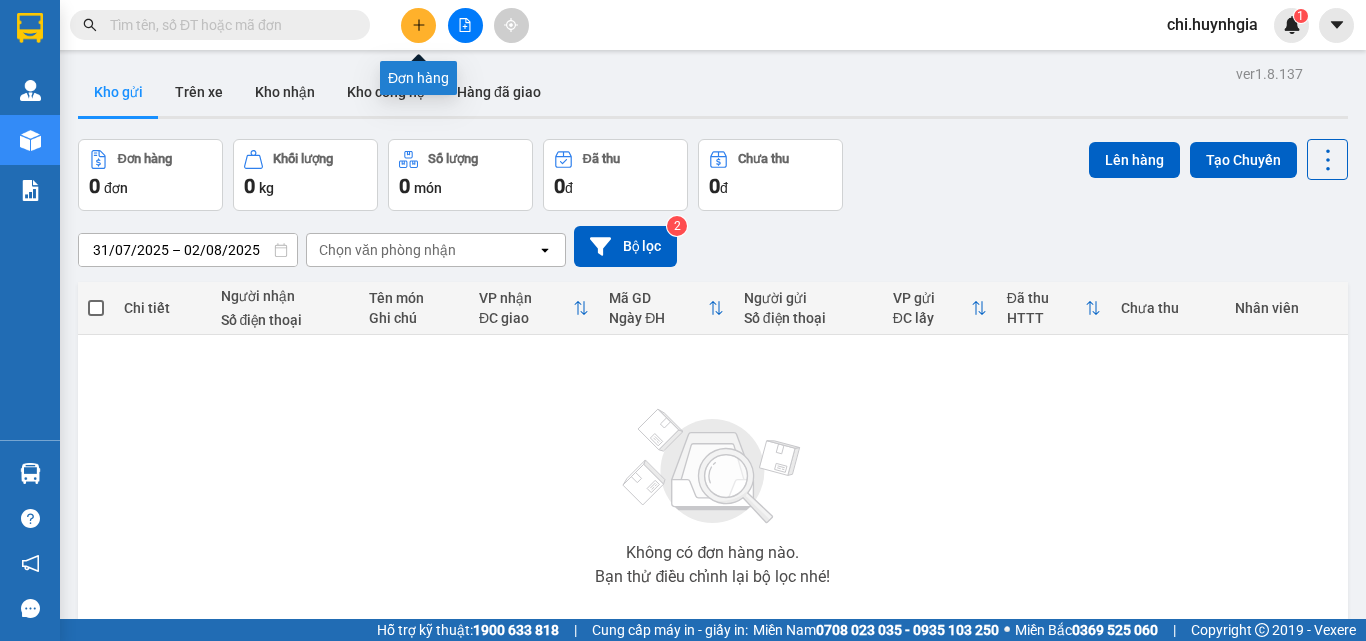 click 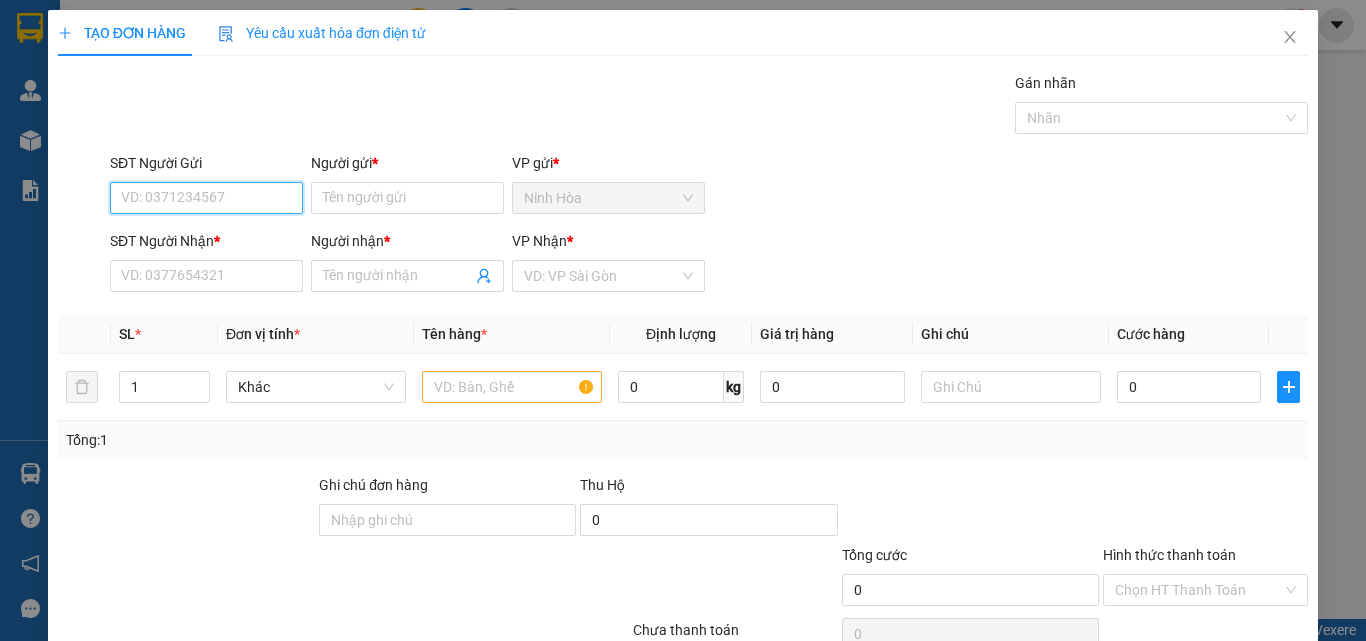 click on "SĐT Người Gửi" at bounding box center (206, 198) 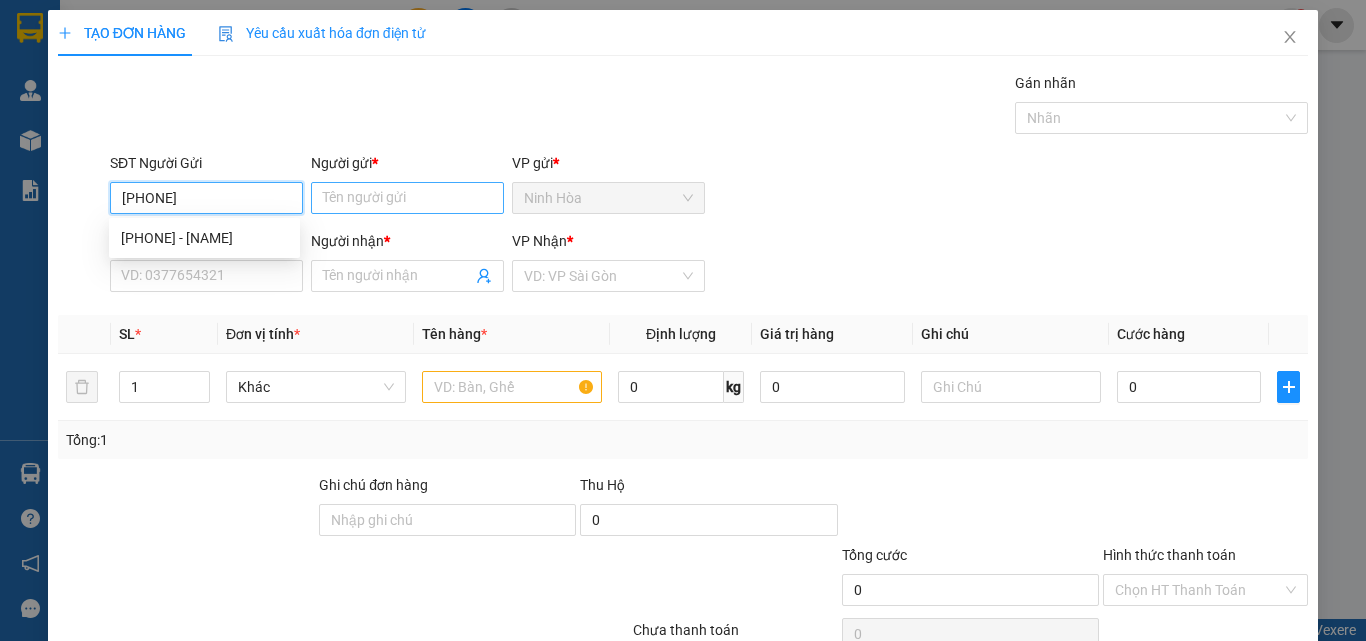 type on "[PHONE]" 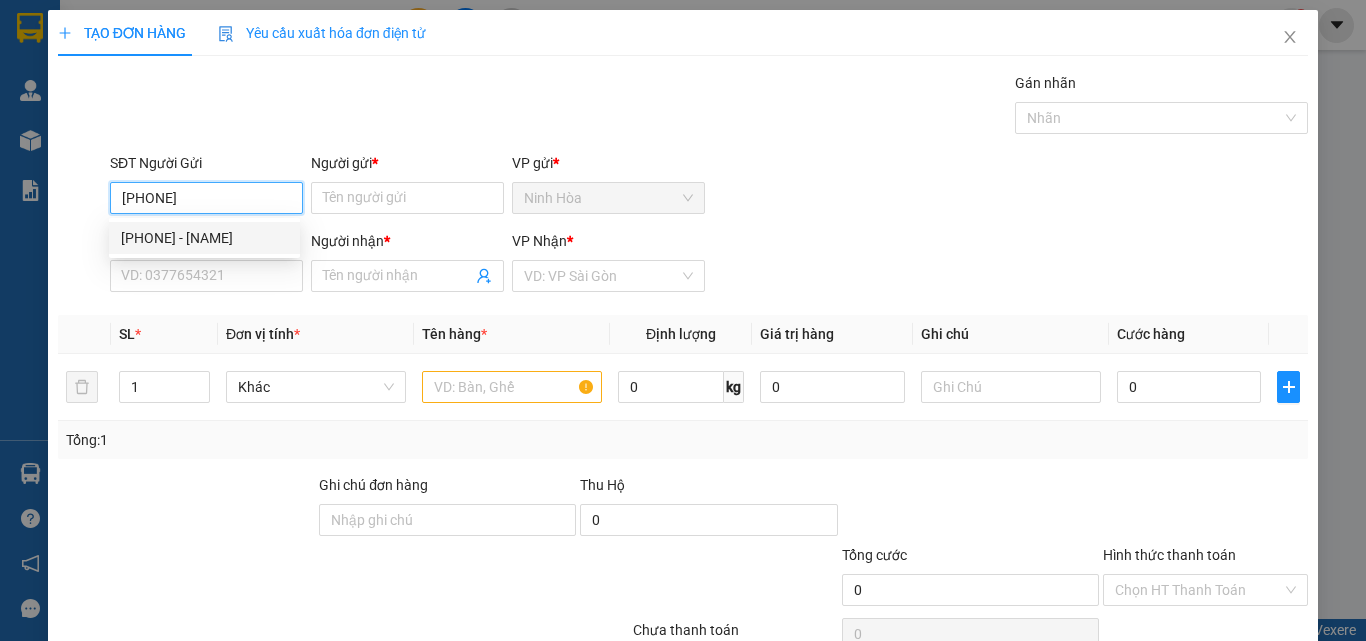 click on "[PHONE] - [NAME]" at bounding box center [204, 238] 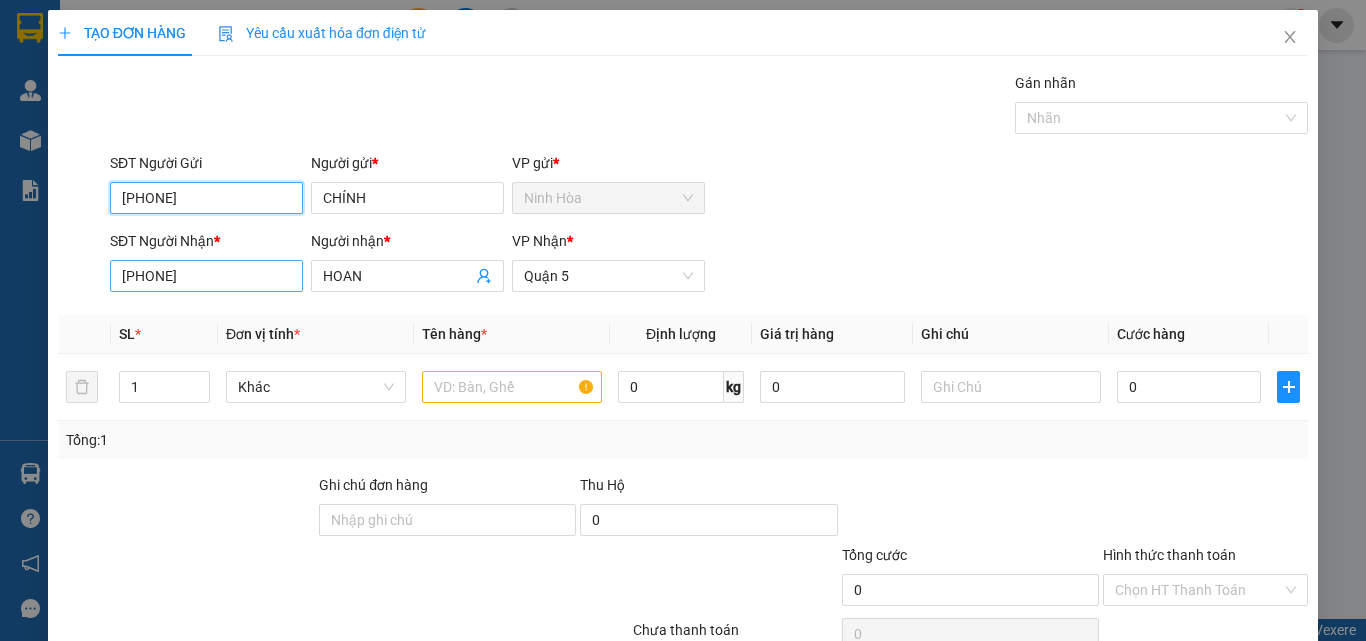 type on "[PHONE]" 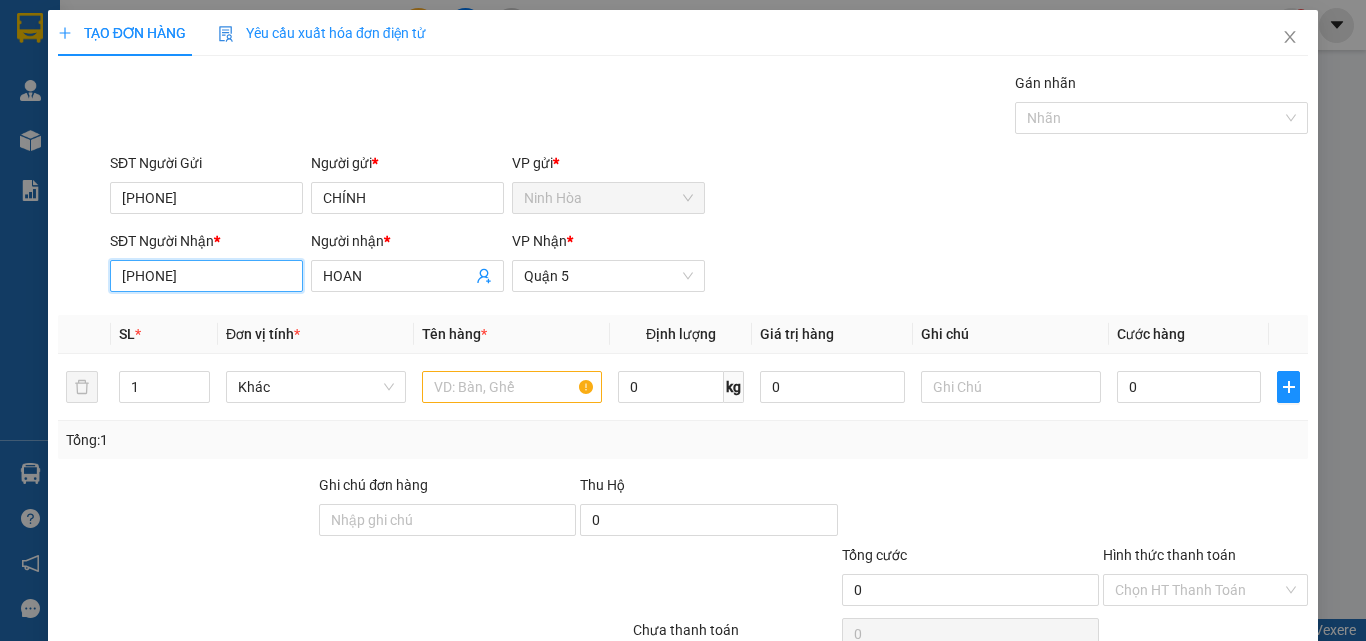 click on "[PHONE]" at bounding box center [206, 276] 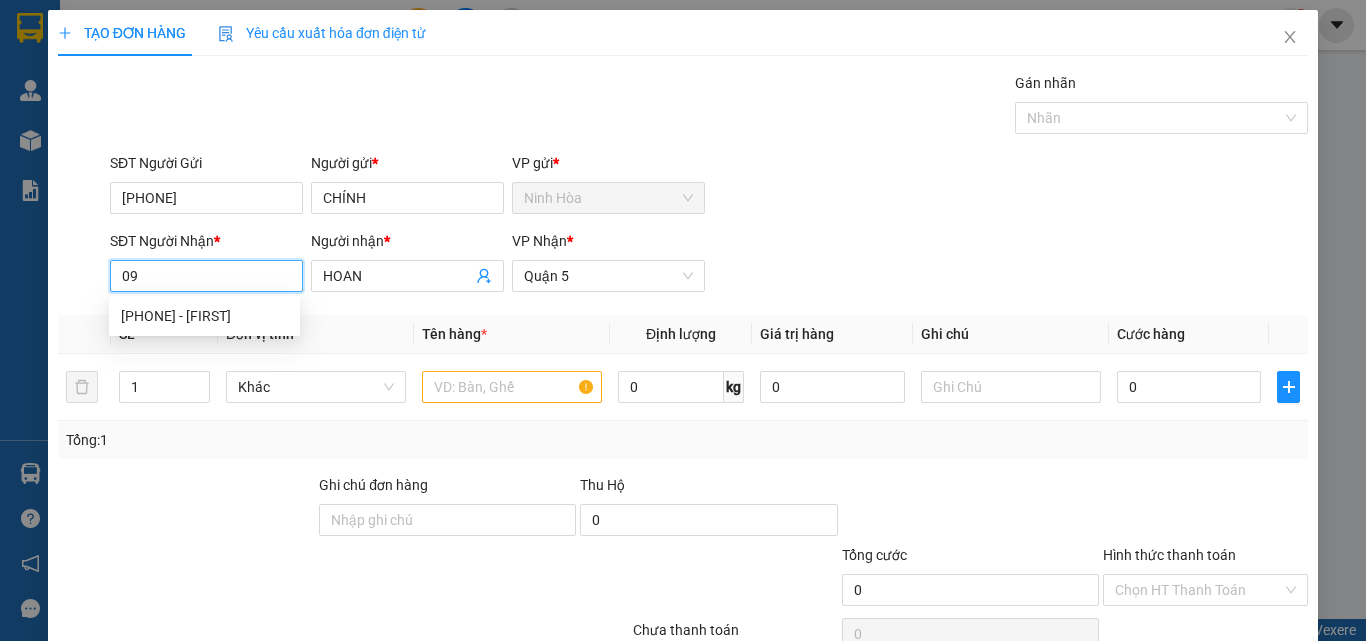 type on "0" 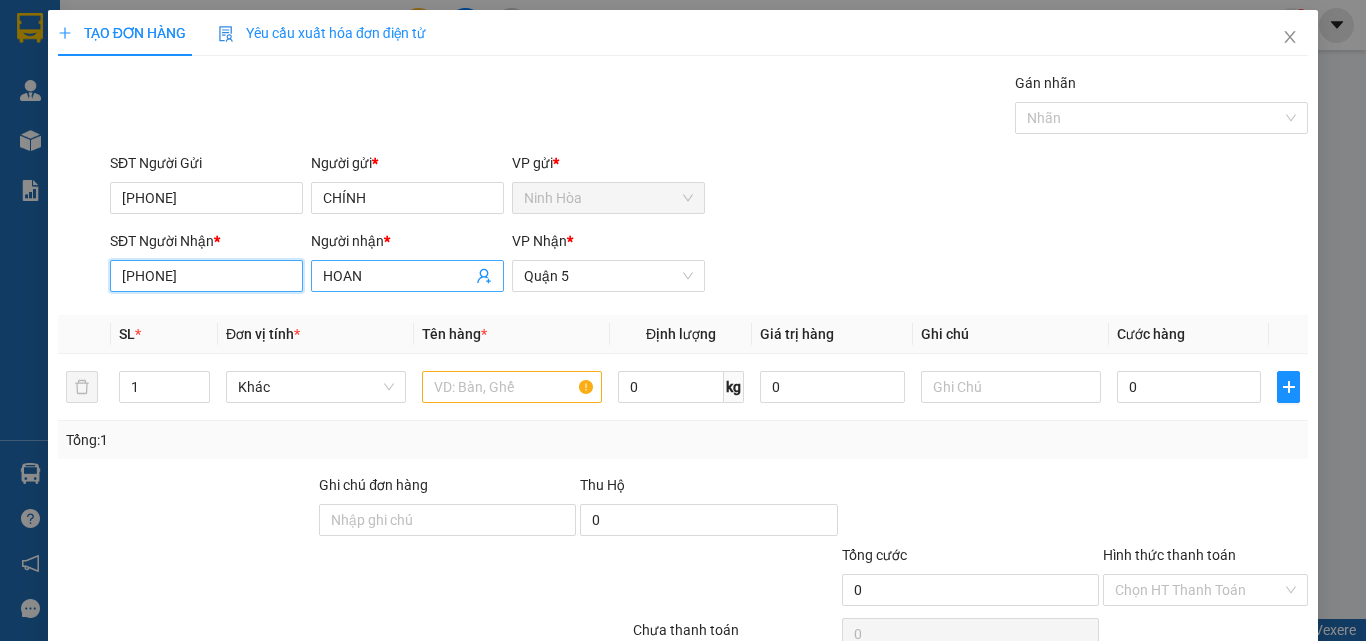 type on "[PHONE]" 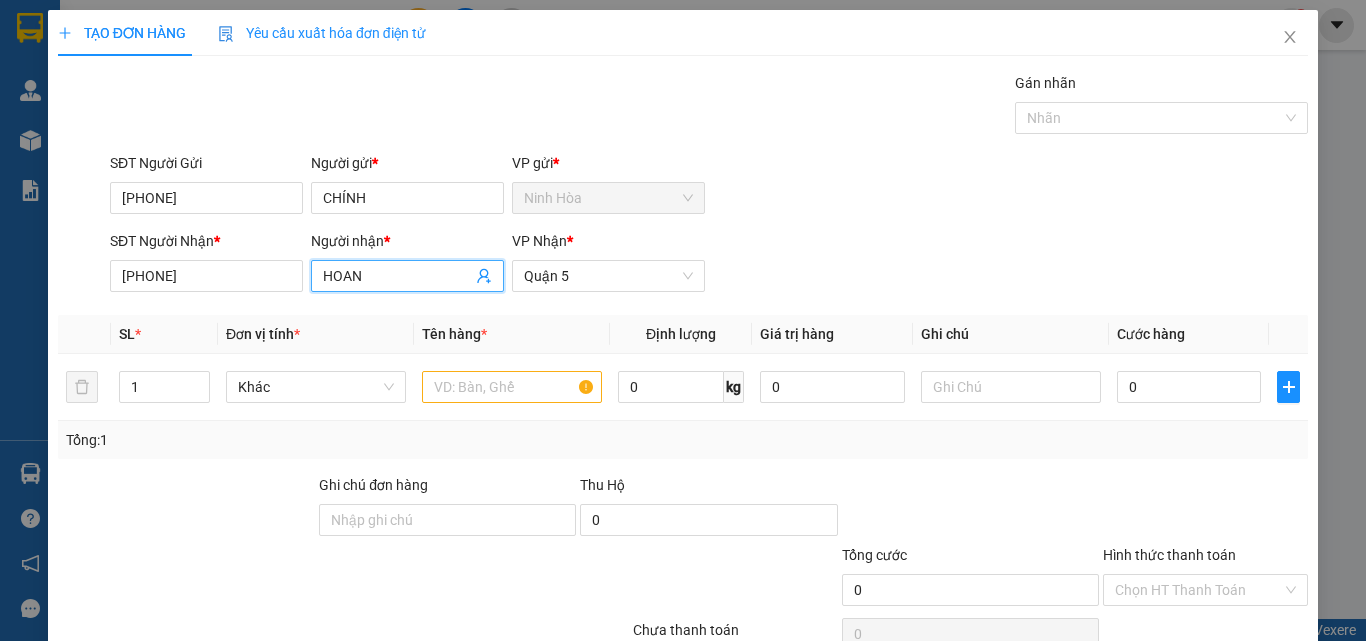 click on "HOAN" at bounding box center [407, 276] 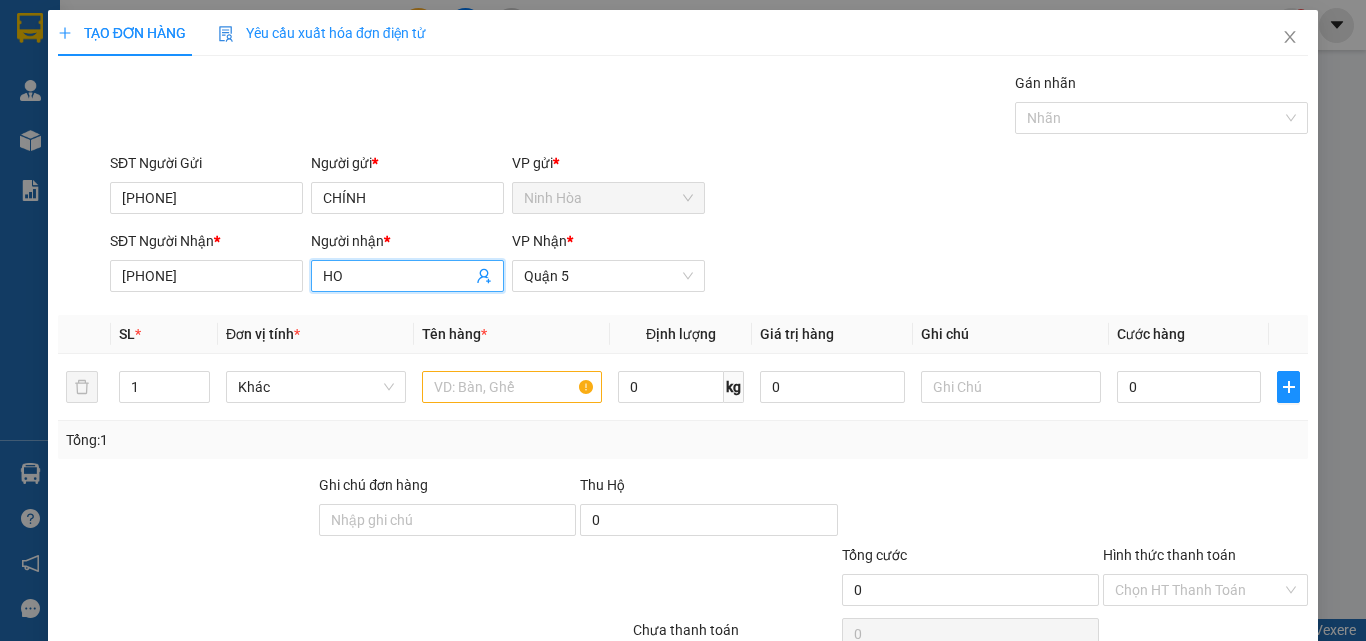type on "H" 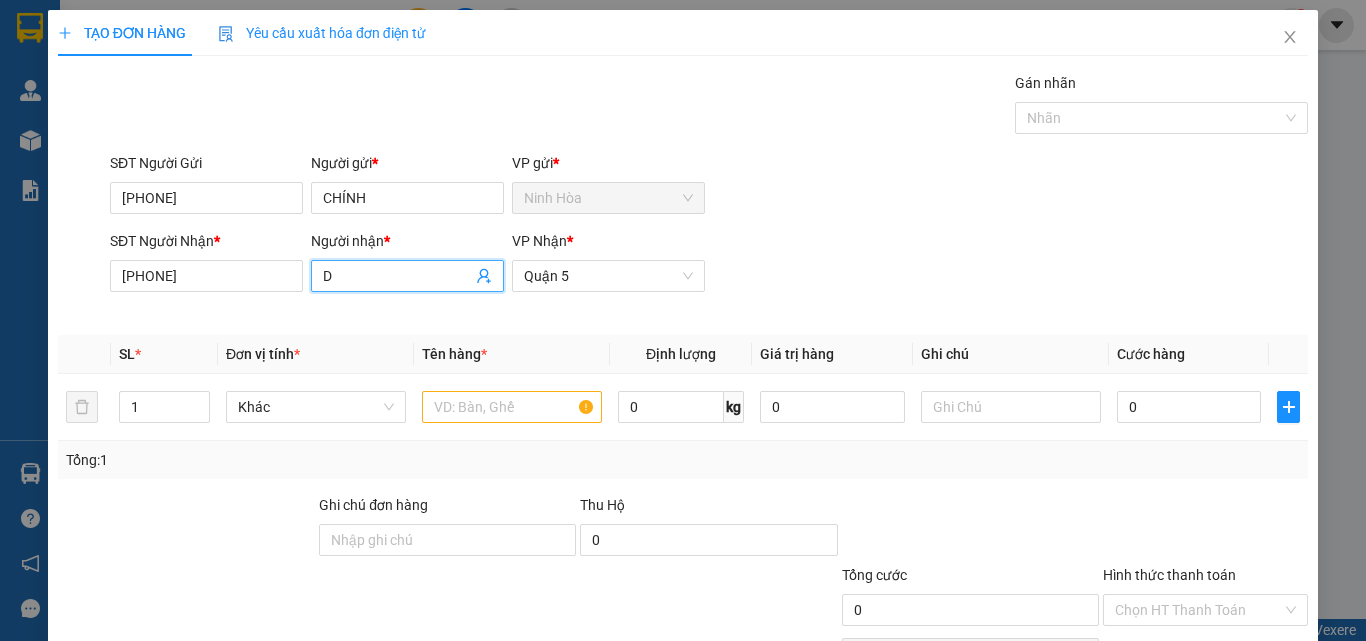type on "D" 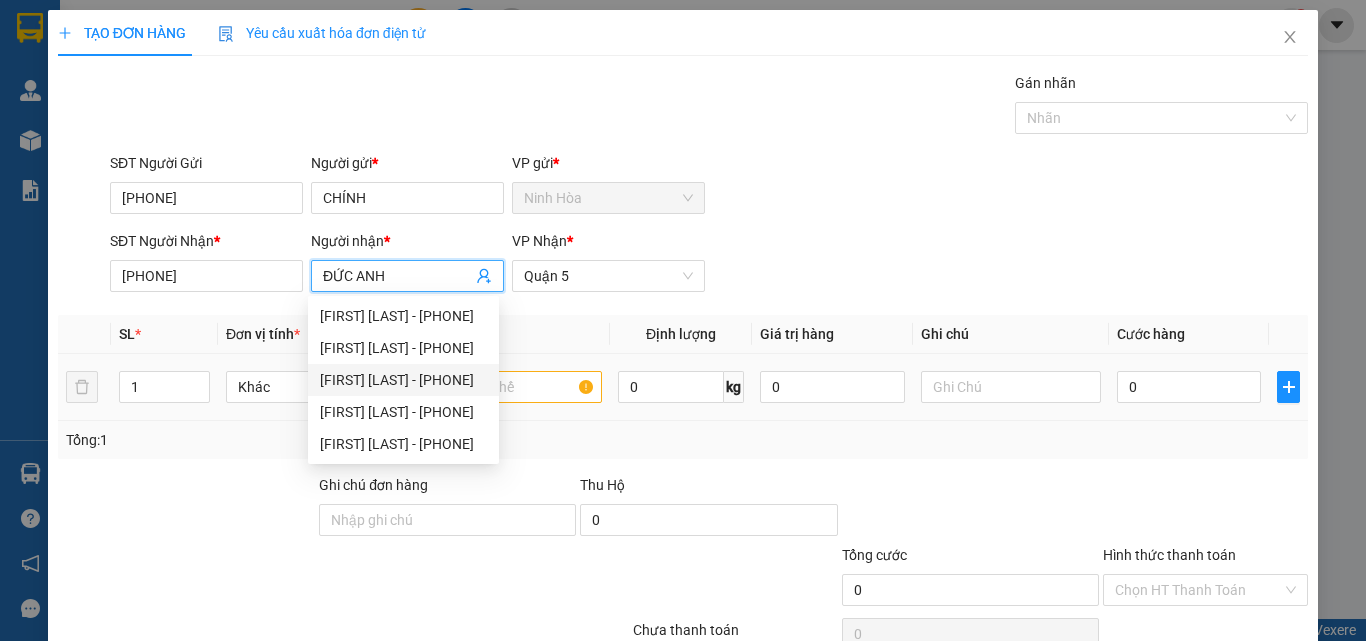 type on "ĐỨC ANH" 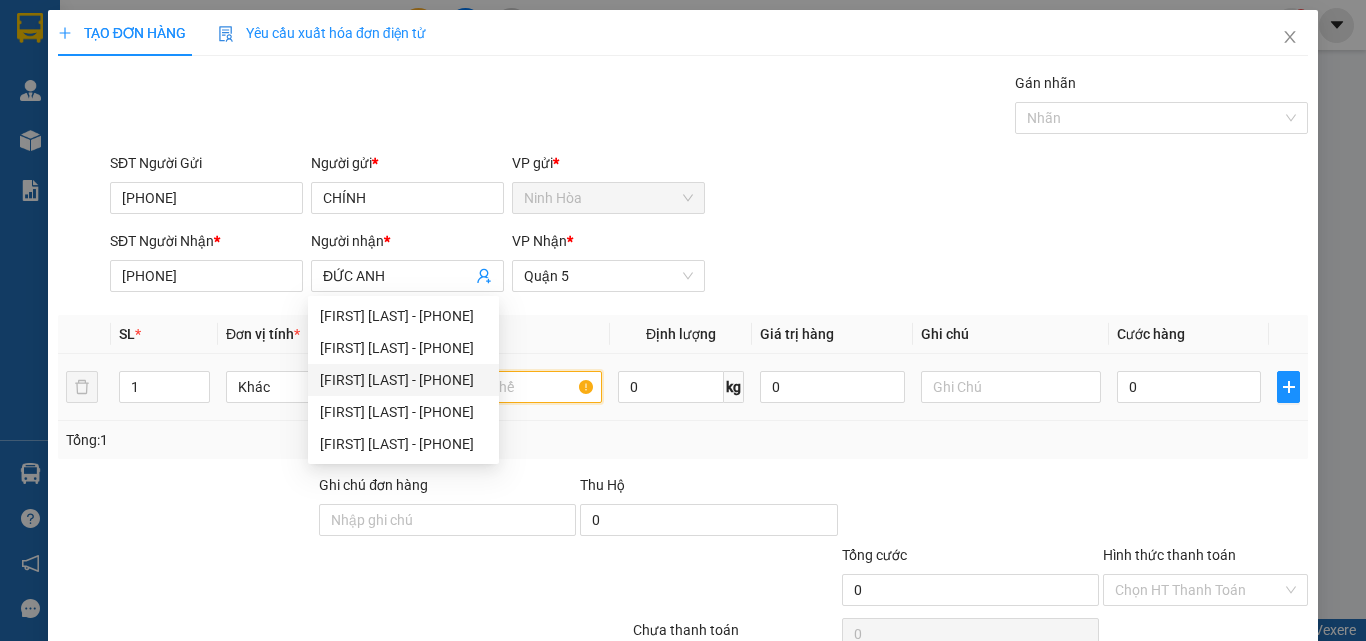 click at bounding box center (512, 387) 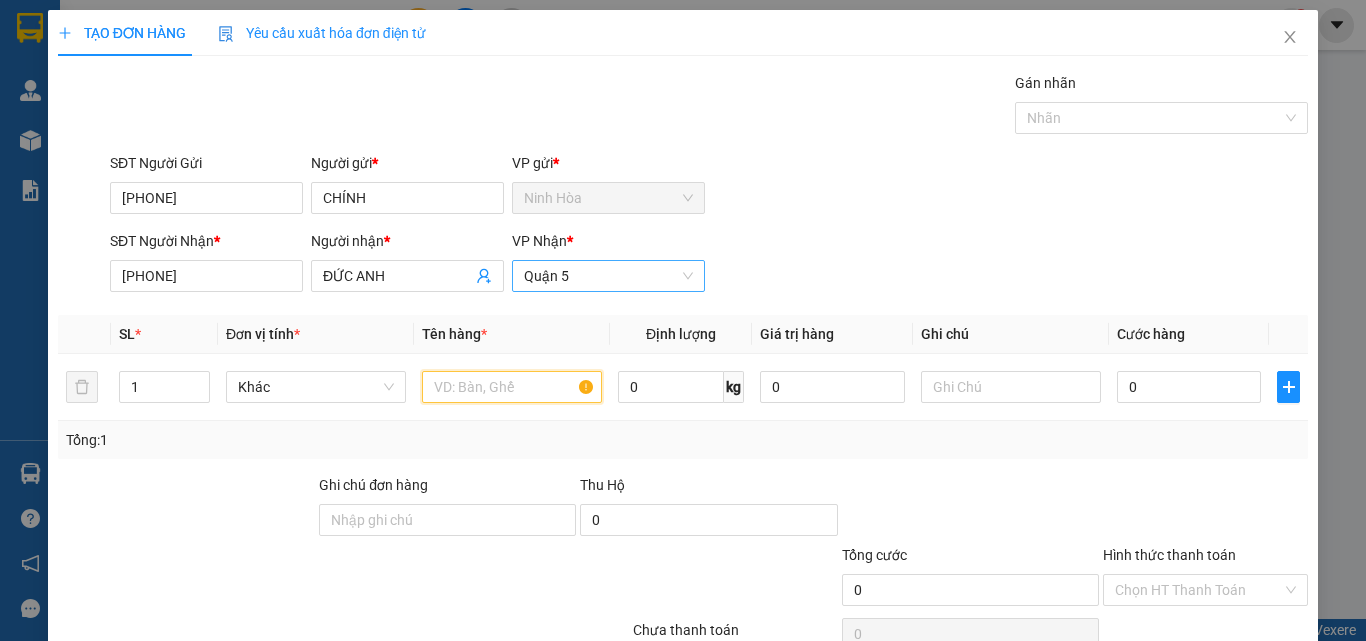 click on "Quận 5" at bounding box center (608, 276) 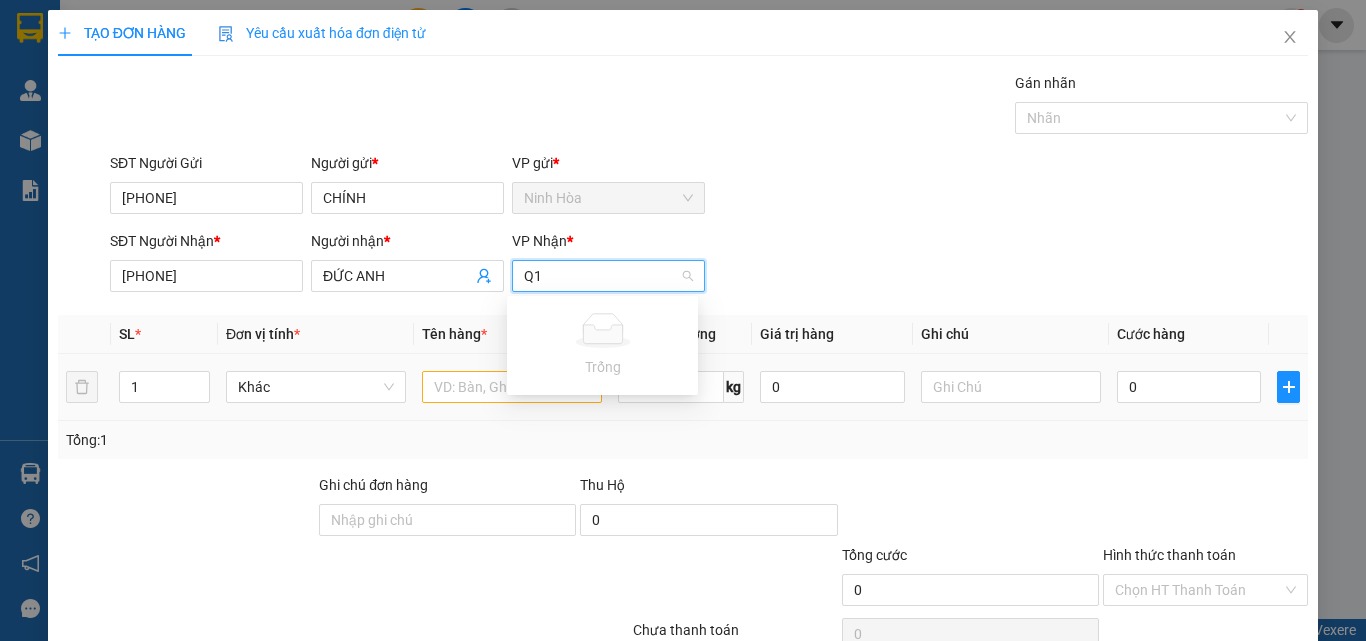 type on "Q1" 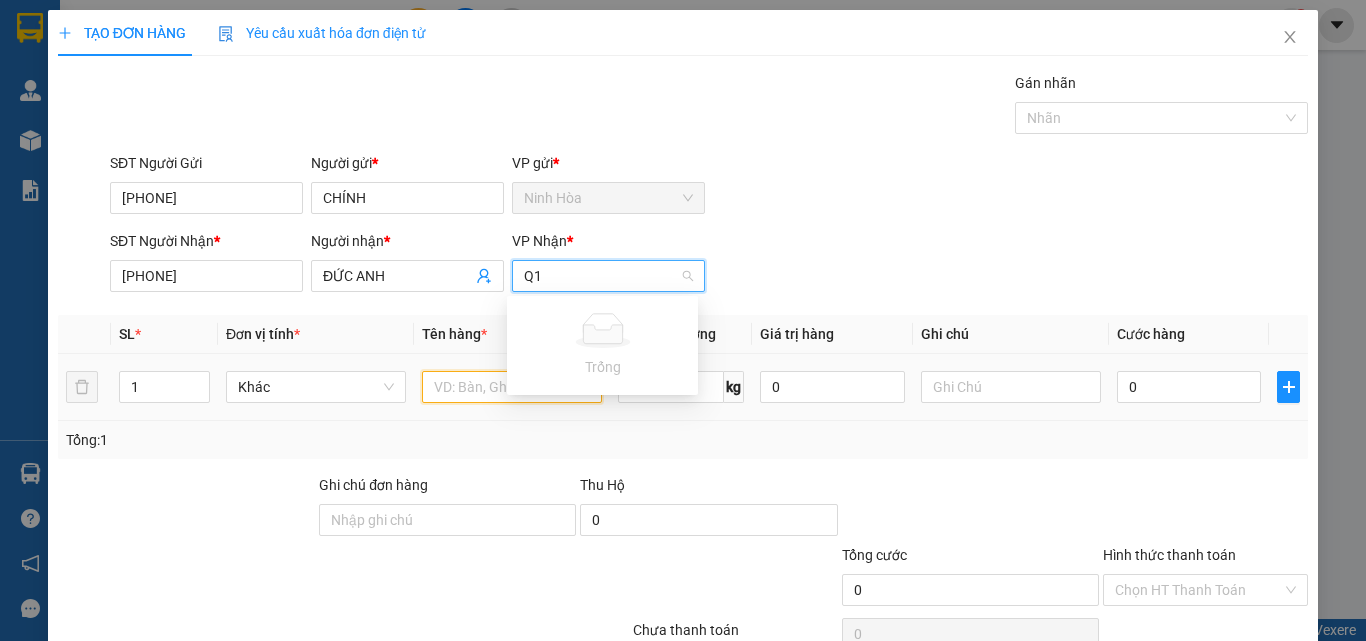 type 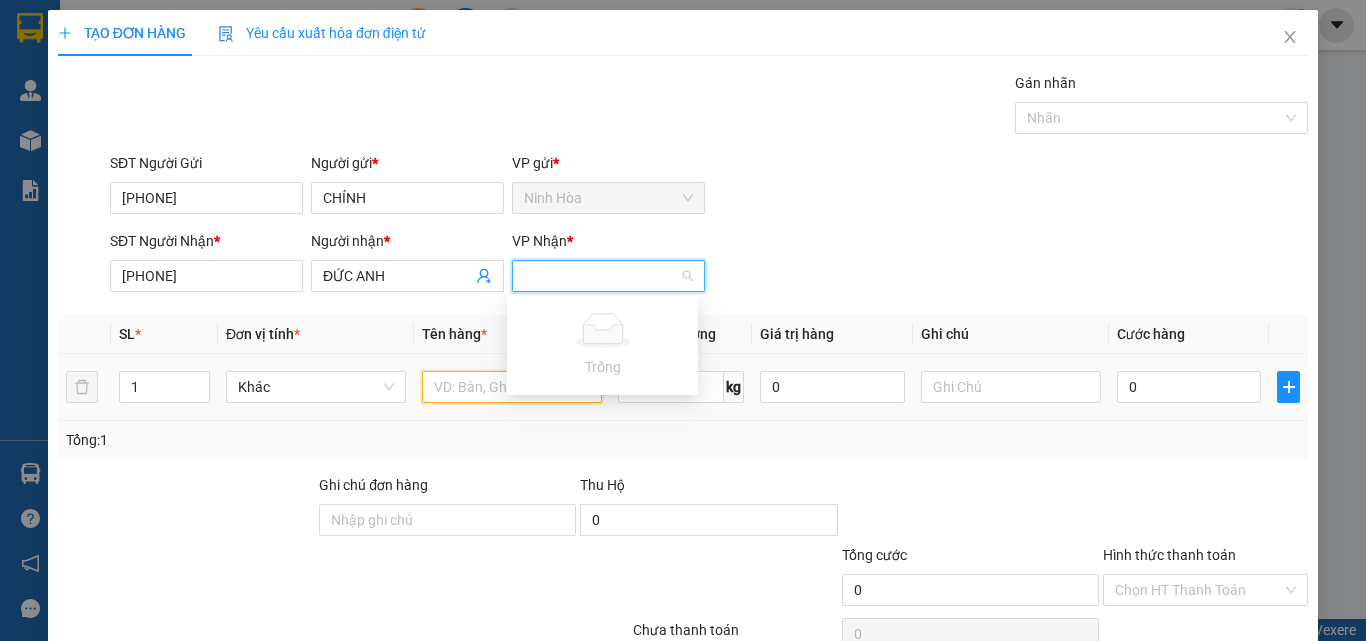 click at bounding box center [512, 387] 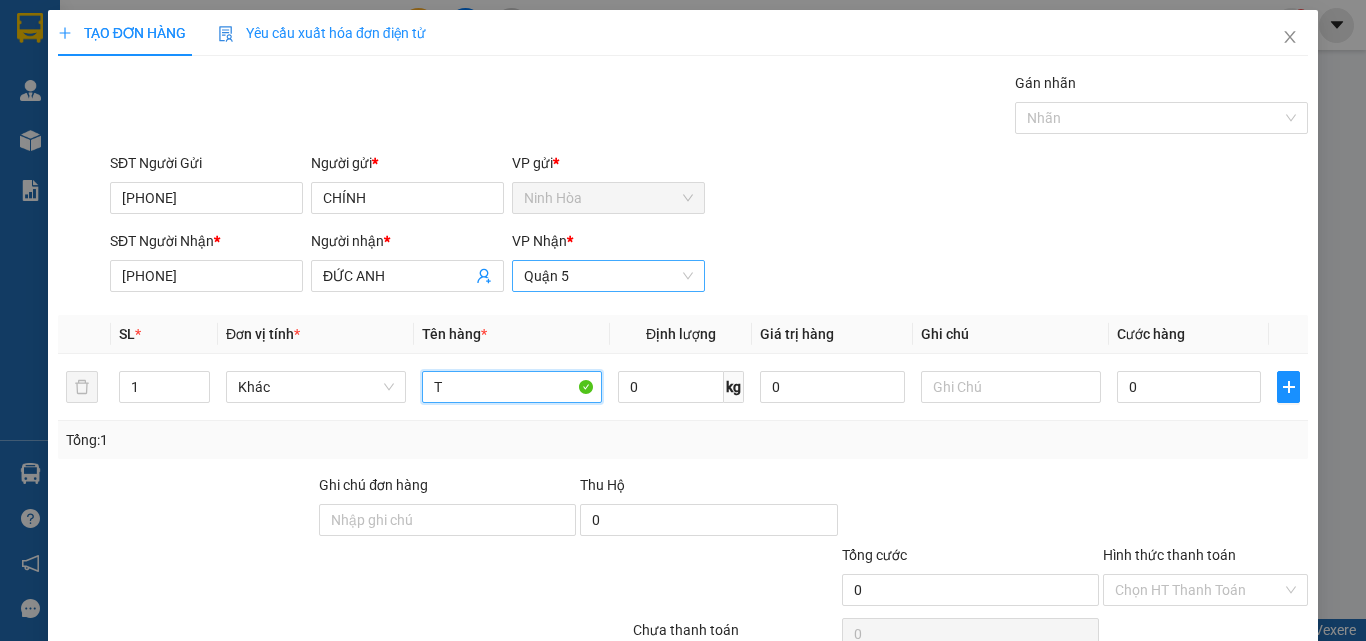 click on "Quận 5" at bounding box center [608, 276] 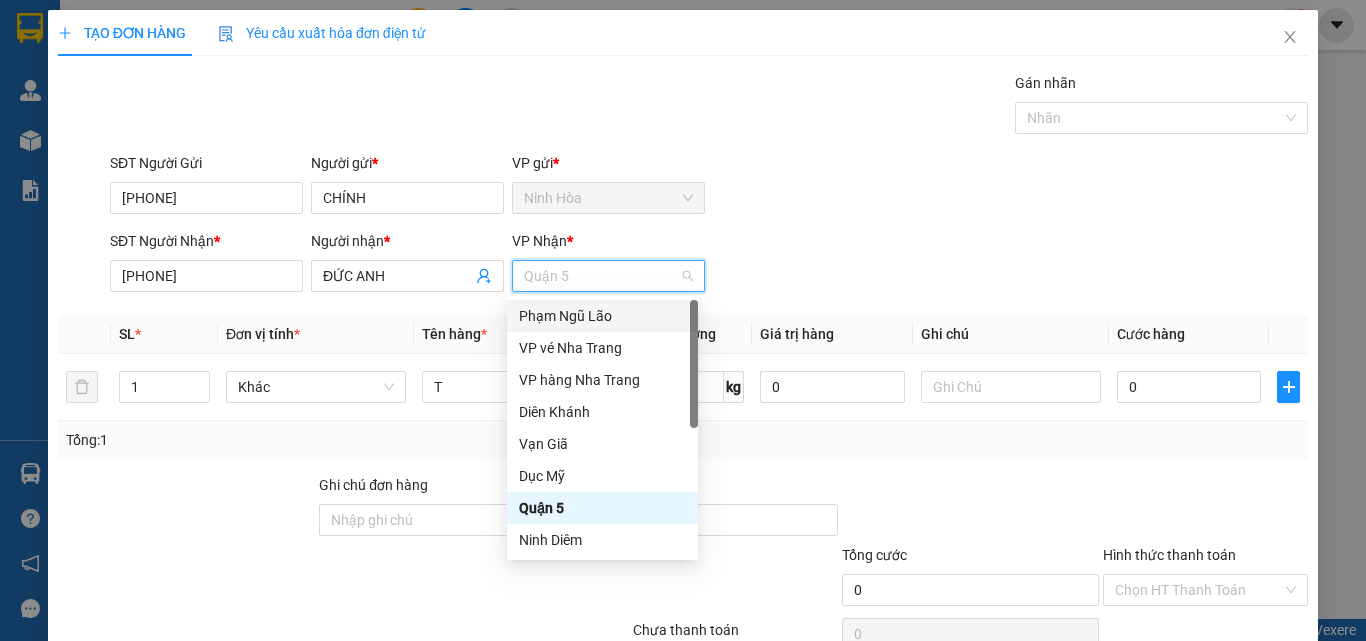 drag, startPoint x: 600, startPoint y: 317, endPoint x: 619, endPoint y: 322, distance: 19.646883 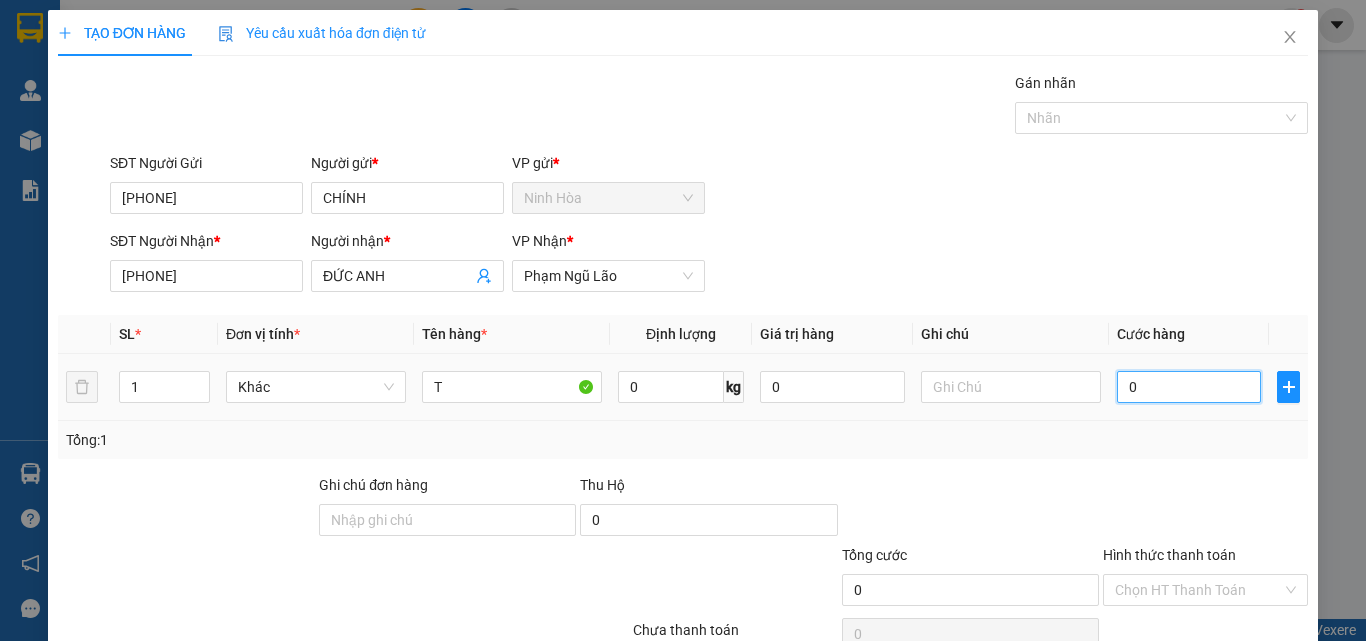 drag, startPoint x: 1149, startPoint y: 393, endPoint x: 1129, endPoint y: 397, distance: 20.396078 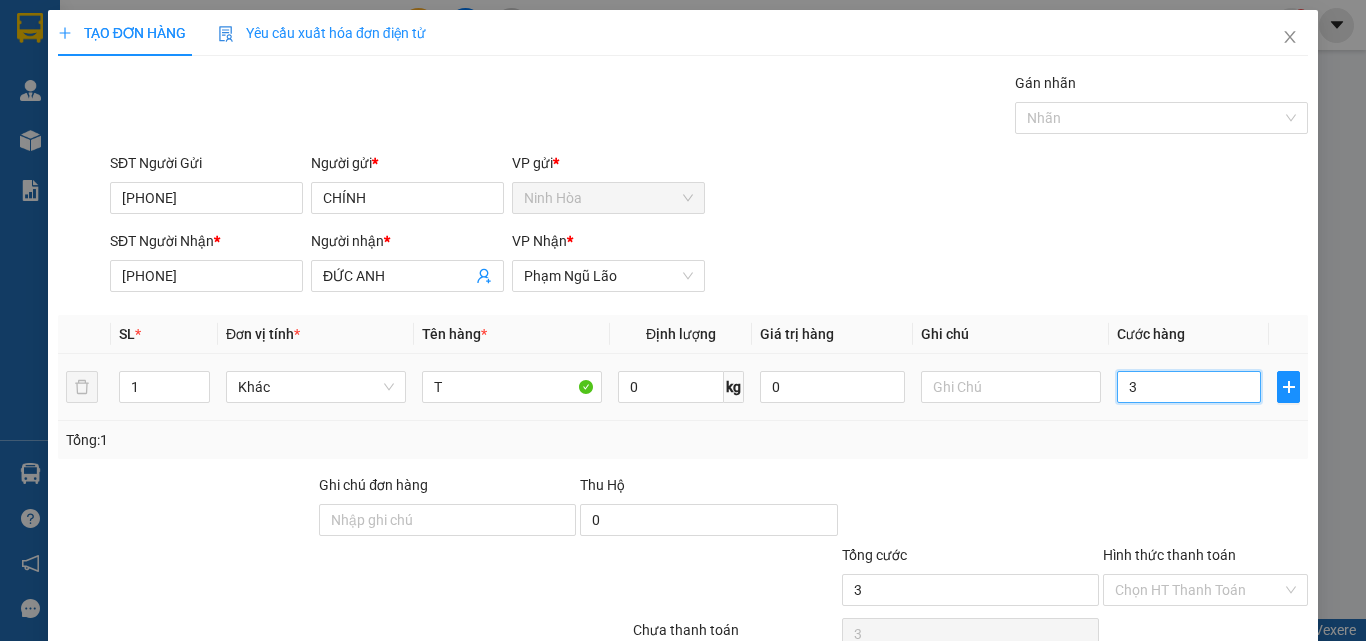 type on "30" 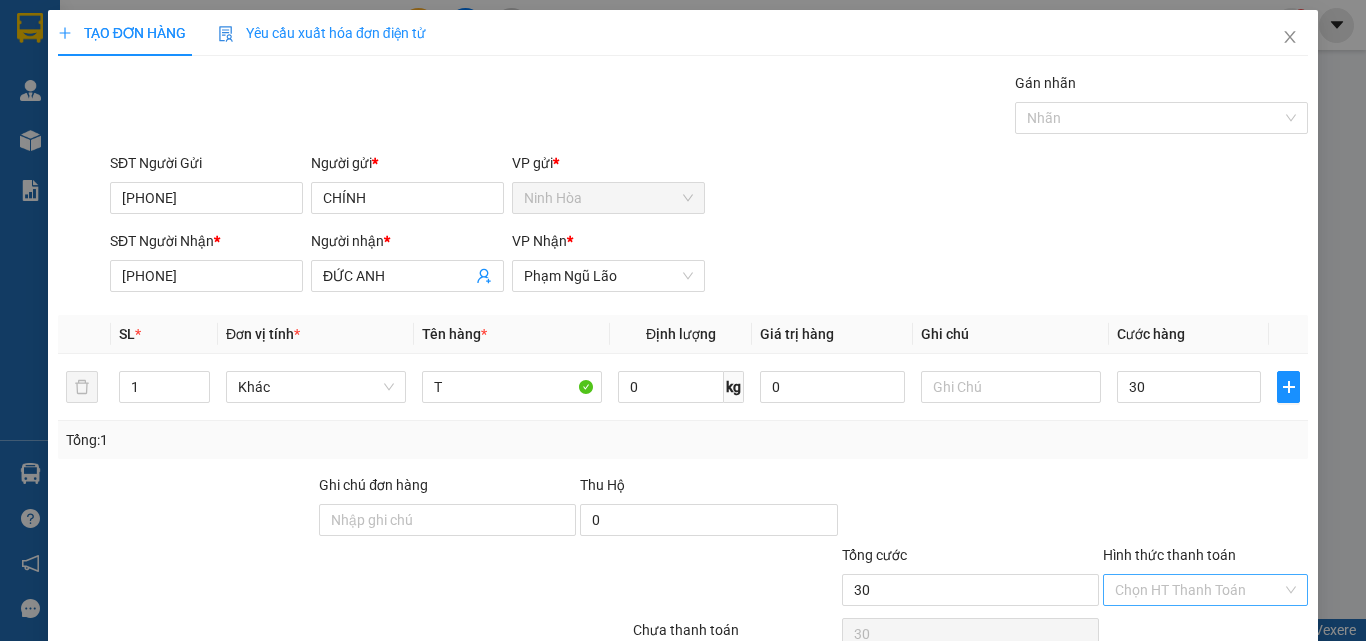 type on "30.000" 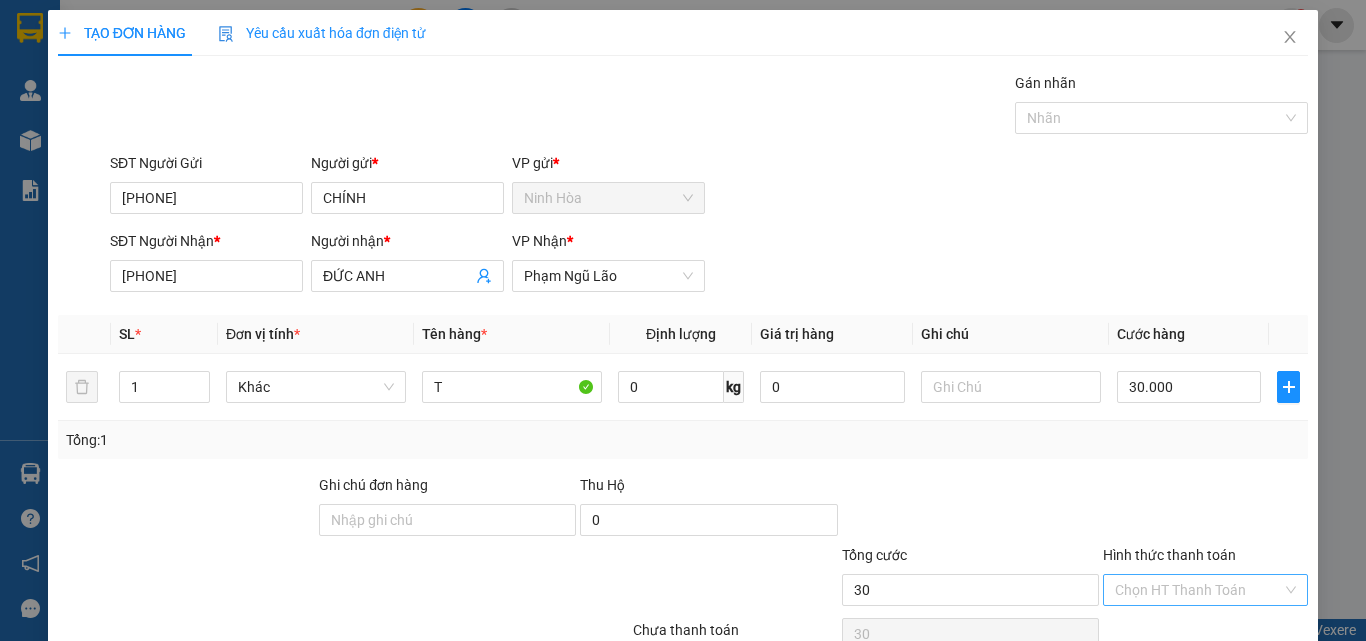 type on "30.000" 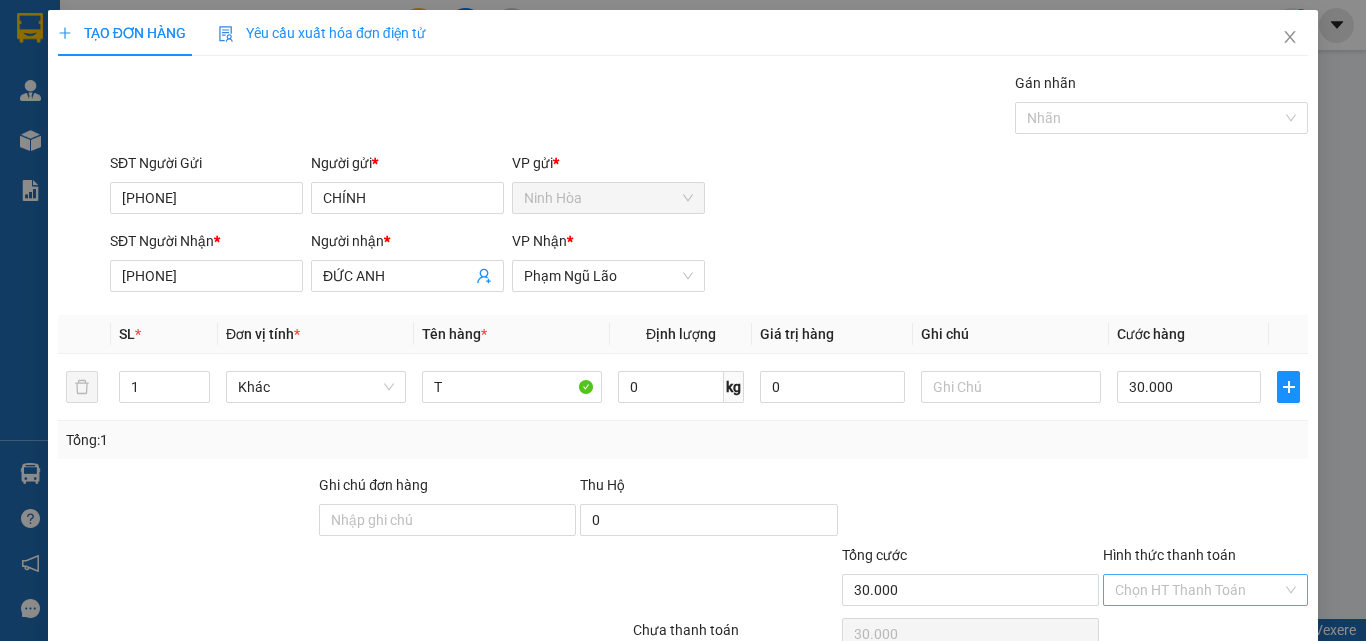 drag, startPoint x: 1205, startPoint y: 593, endPoint x: 1208, endPoint y: 581, distance: 12.369317 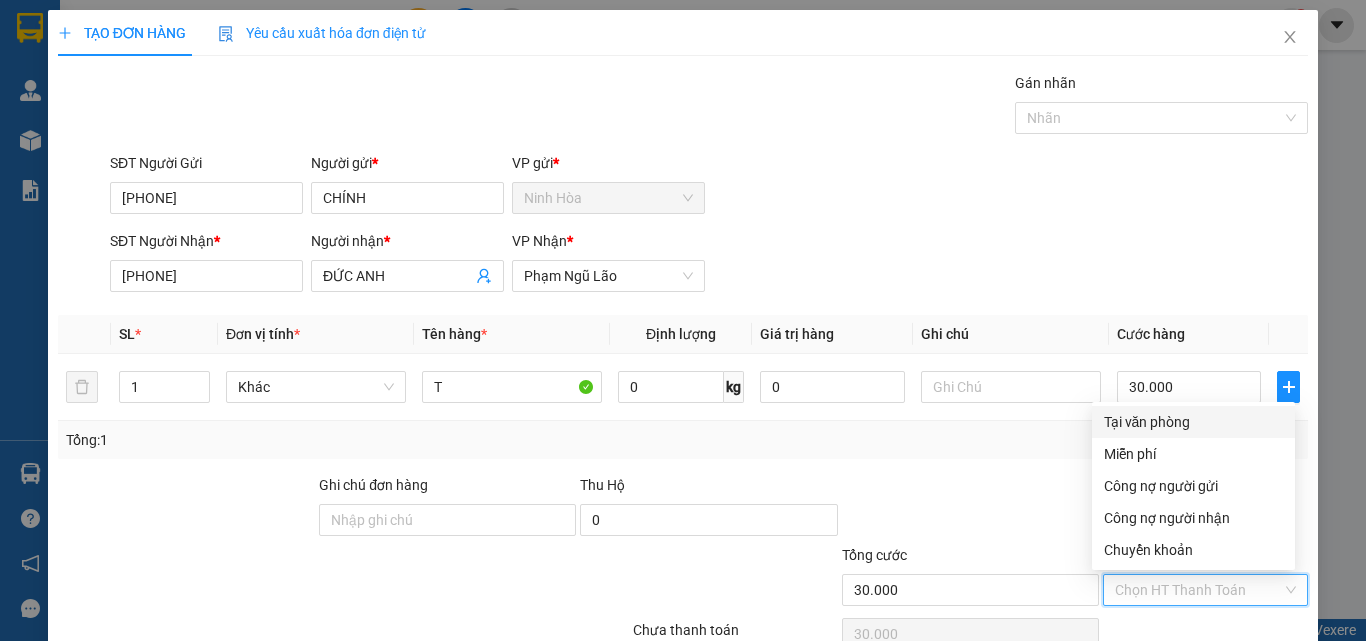 drag, startPoint x: 1207, startPoint y: 423, endPoint x: 1211, endPoint y: 436, distance: 13.601471 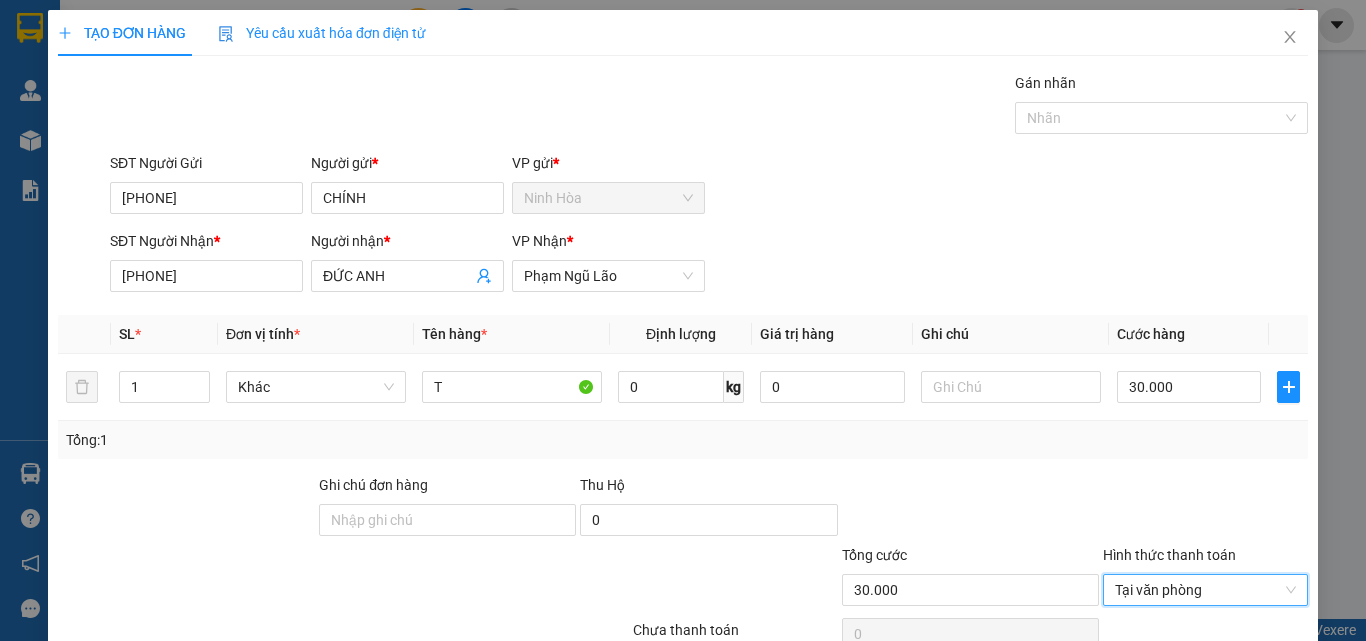 scroll, scrollTop: 99, scrollLeft: 0, axis: vertical 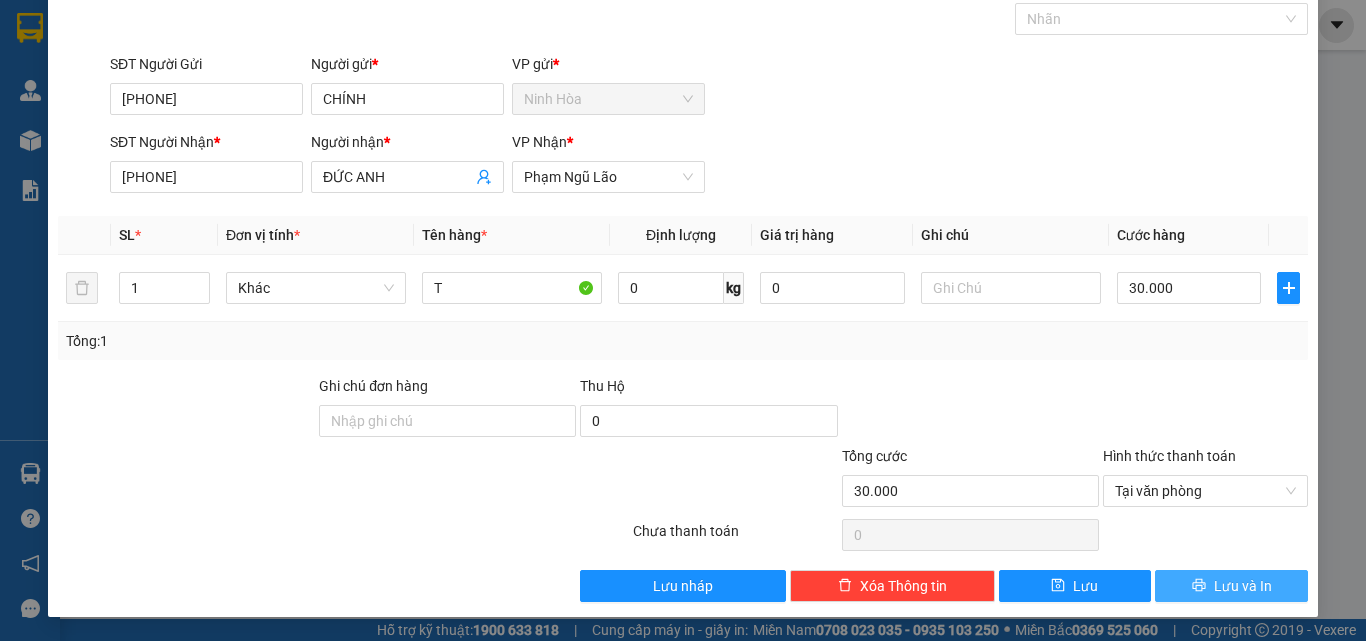 drag, startPoint x: 1206, startPoint y: 588, endPoint x: 1022, endPoint y: 554, distance: 187.11494 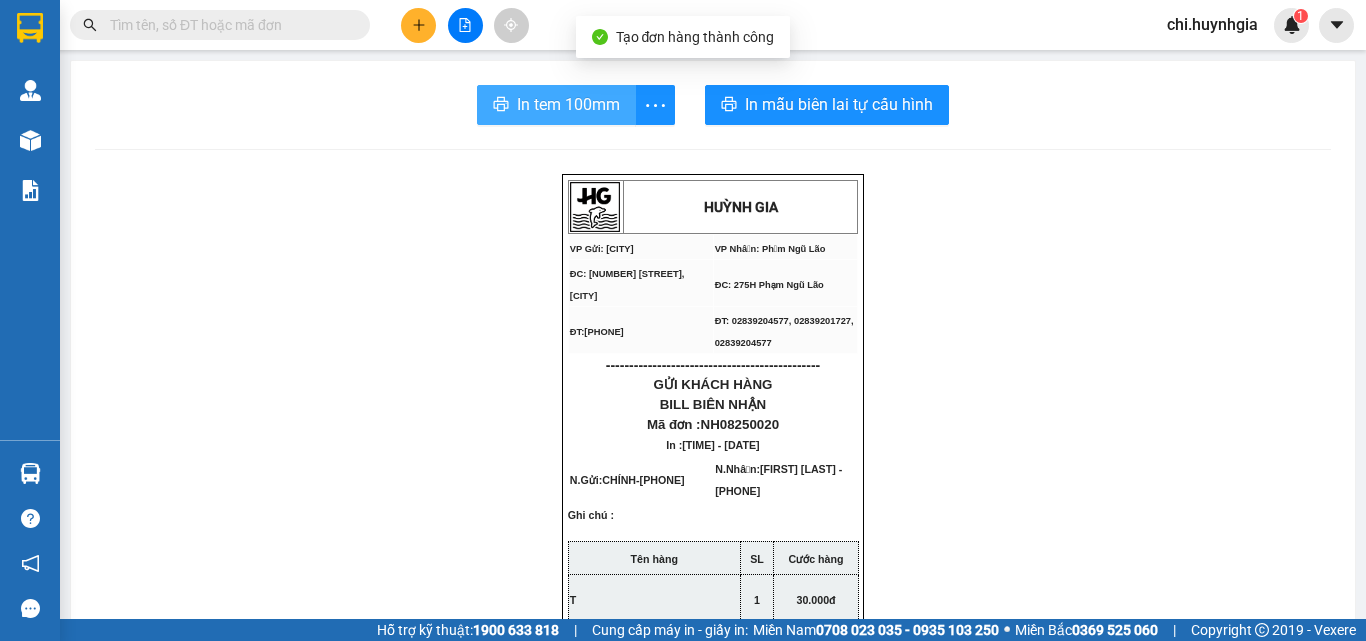 click on "In tem 100mm" at bounding box center [568, 104] 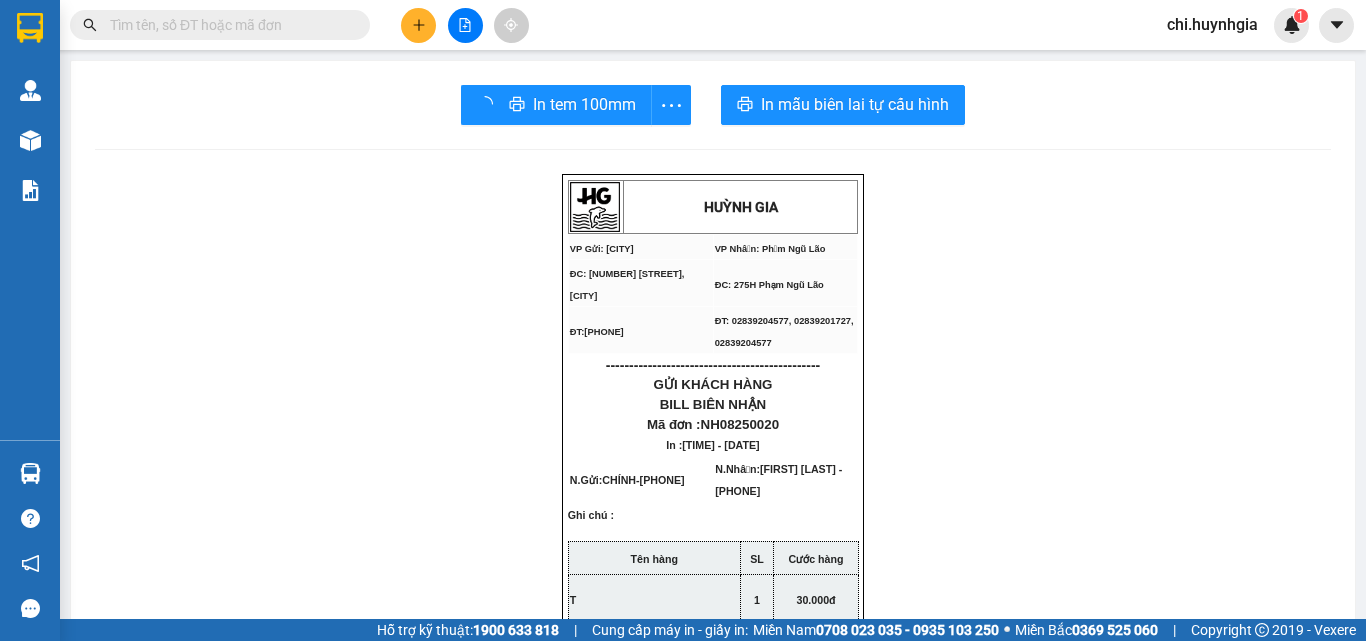 scroll, scrollTop: 0, scrollLeft: 0, axis: both 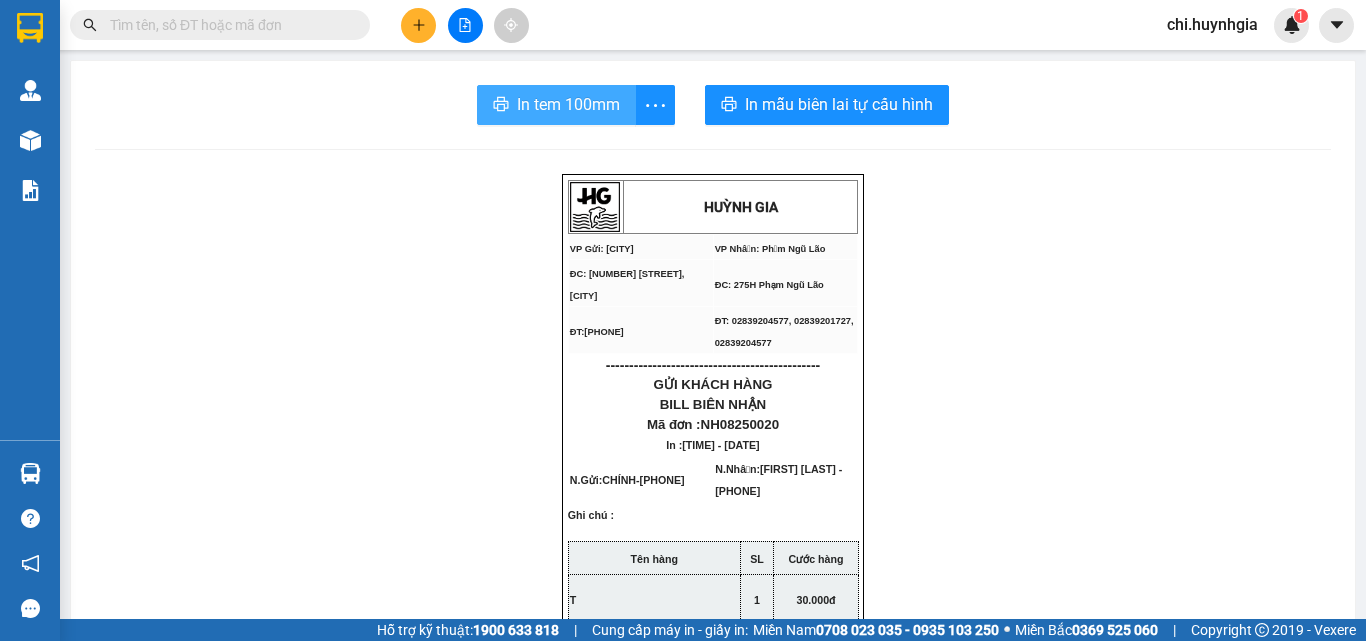 click on "In tem 100mm" at bounding box center [568, 104] 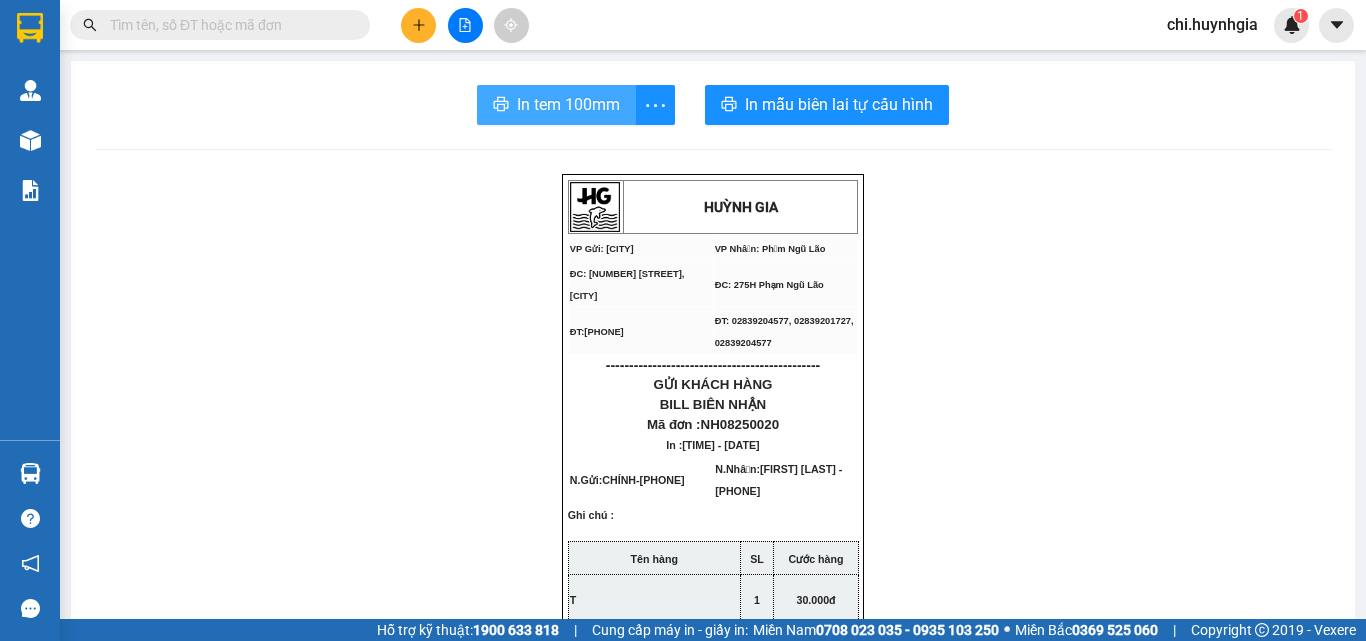 scroll, scrollTop: 0, scrollLeft: 0, axis: both 